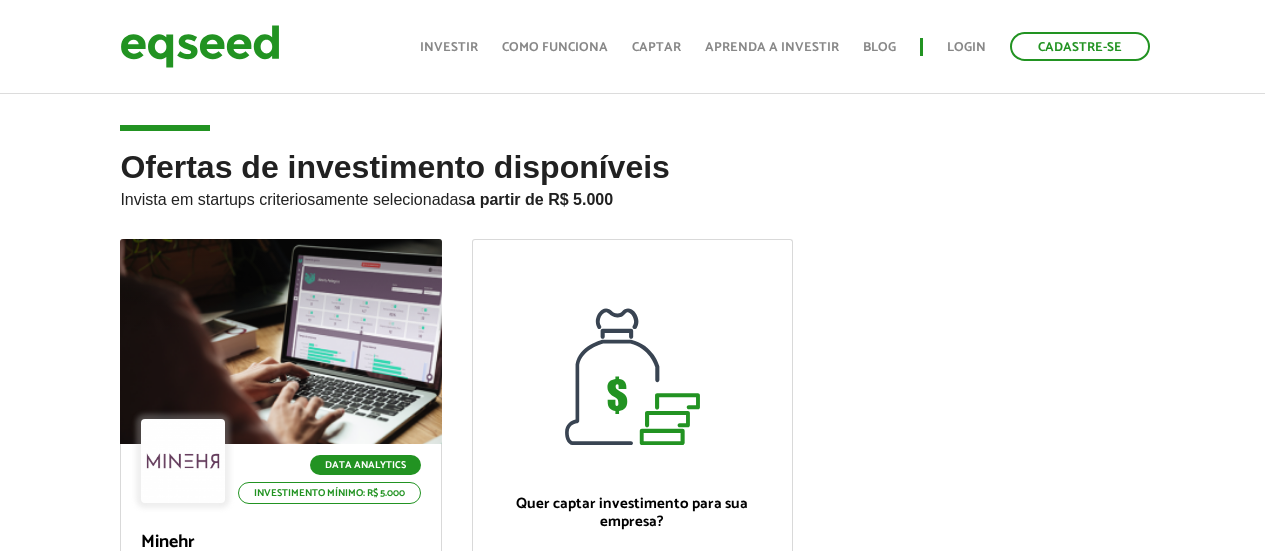 scroll, scrollTop: 243, scrollLeft: 0, axis: vertical 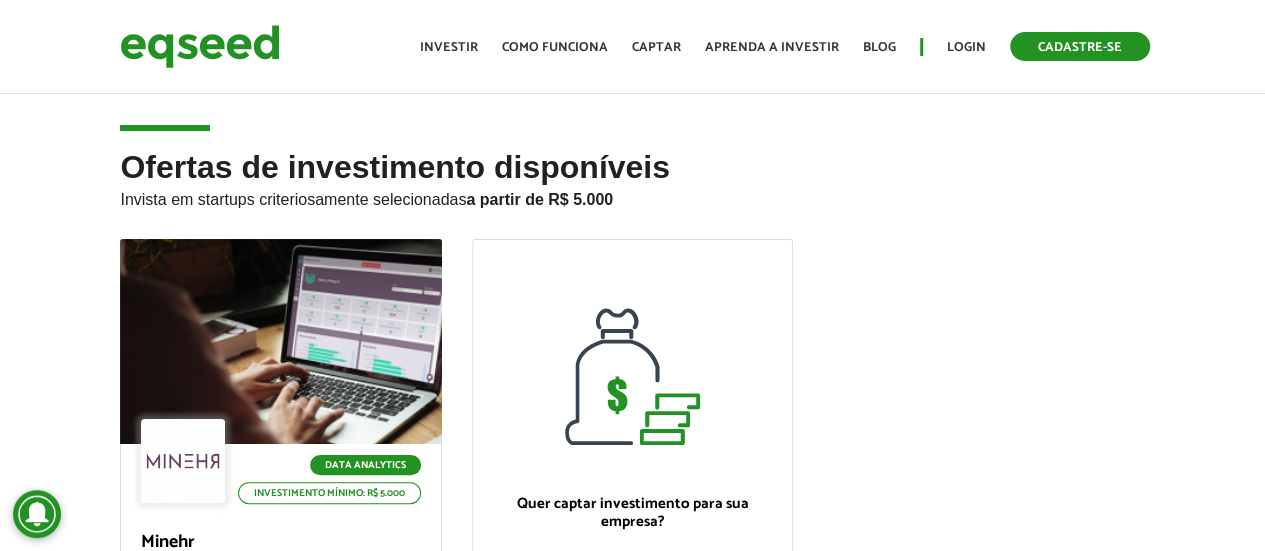 click on "Cadastre-se" at bounding box center (1080, 46) 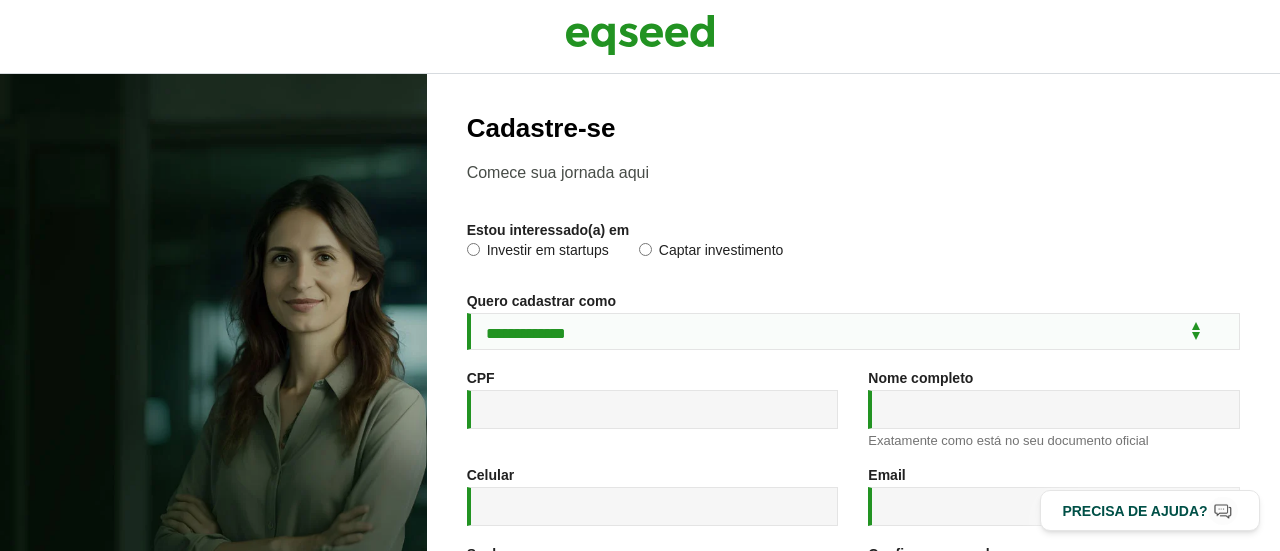 scroll, scrollTop: 0, scrollLeft: 0, axis: both 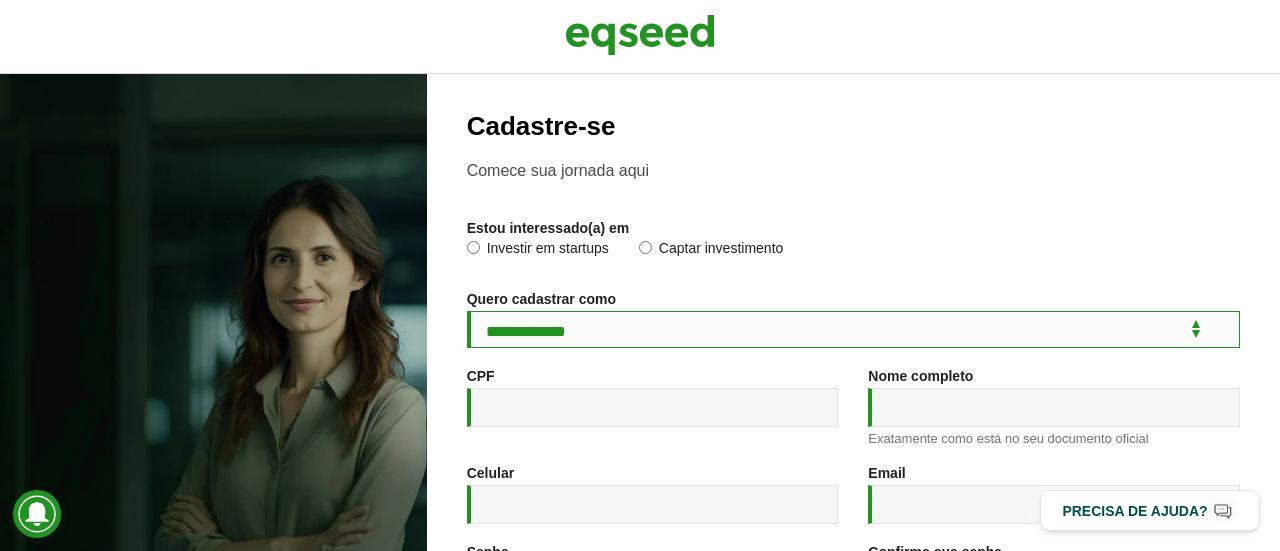 click on "**********" at bounding box center [853, 329] 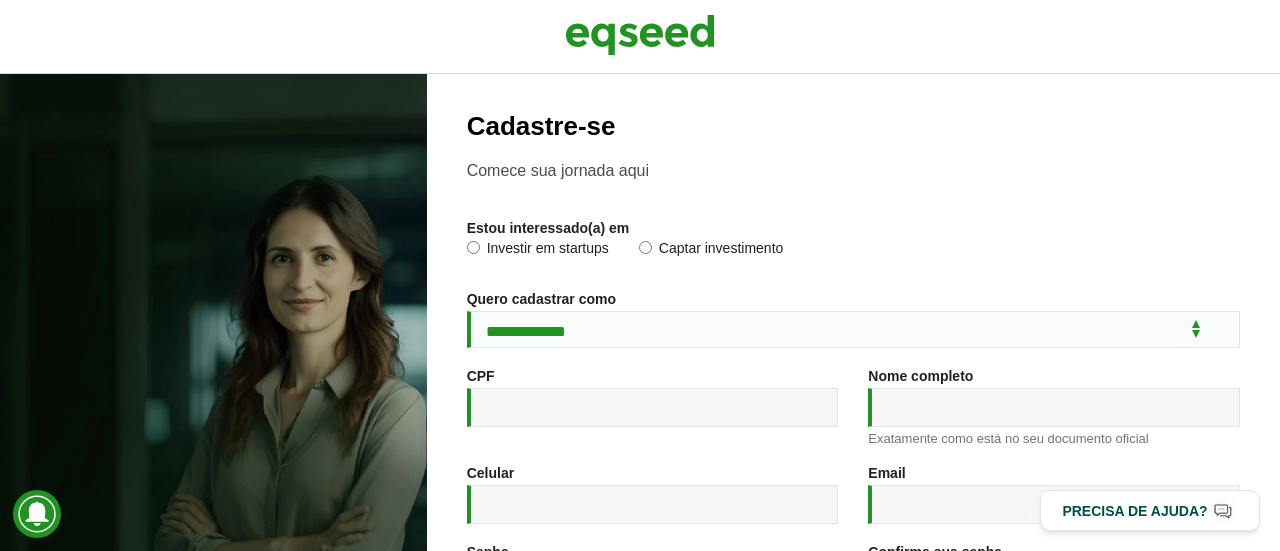 click on "Investir em startups" at bounding box center [538, 251] 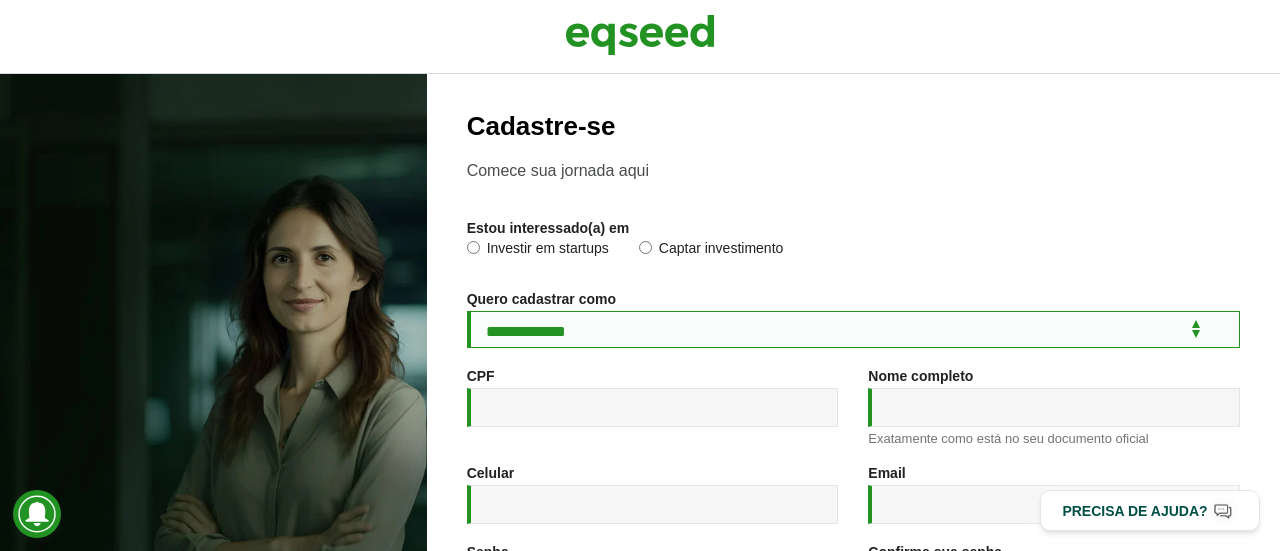 click on "**********" at bounding box center (853, 329) 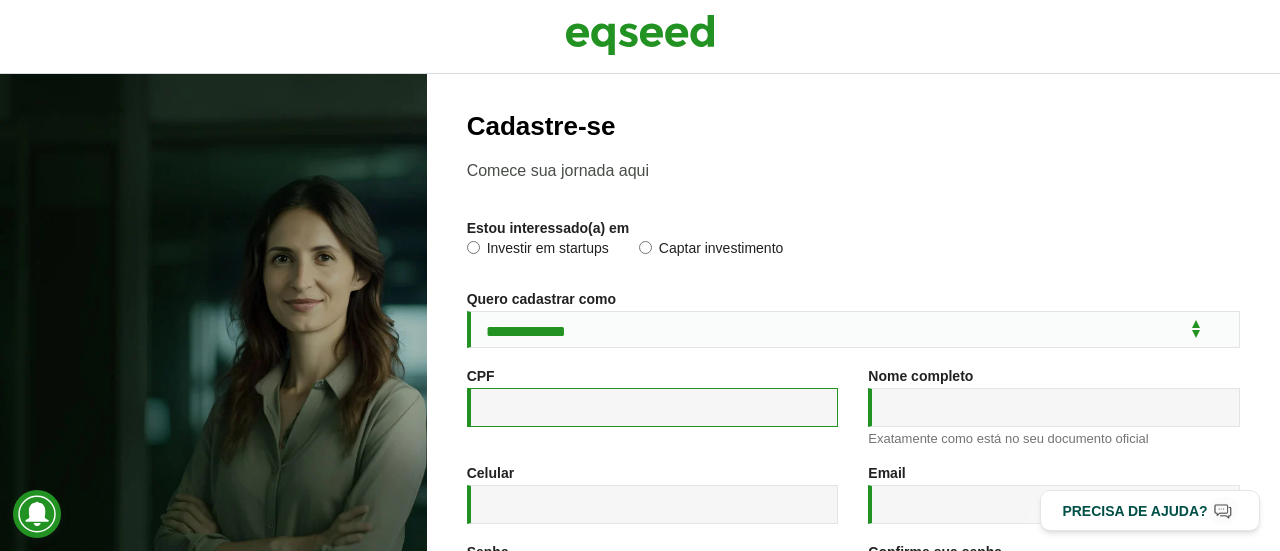 click on "CPF  *" at bounding box center [653, 407] 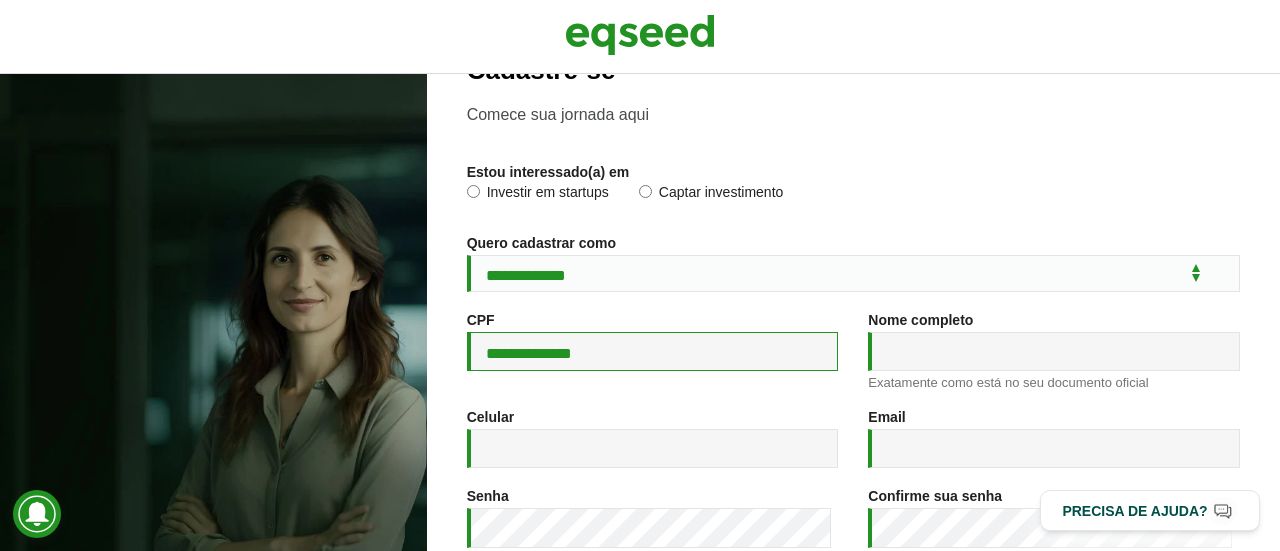 scroll, scrollTop: 56, scrollLeft: 0, axis: vertical 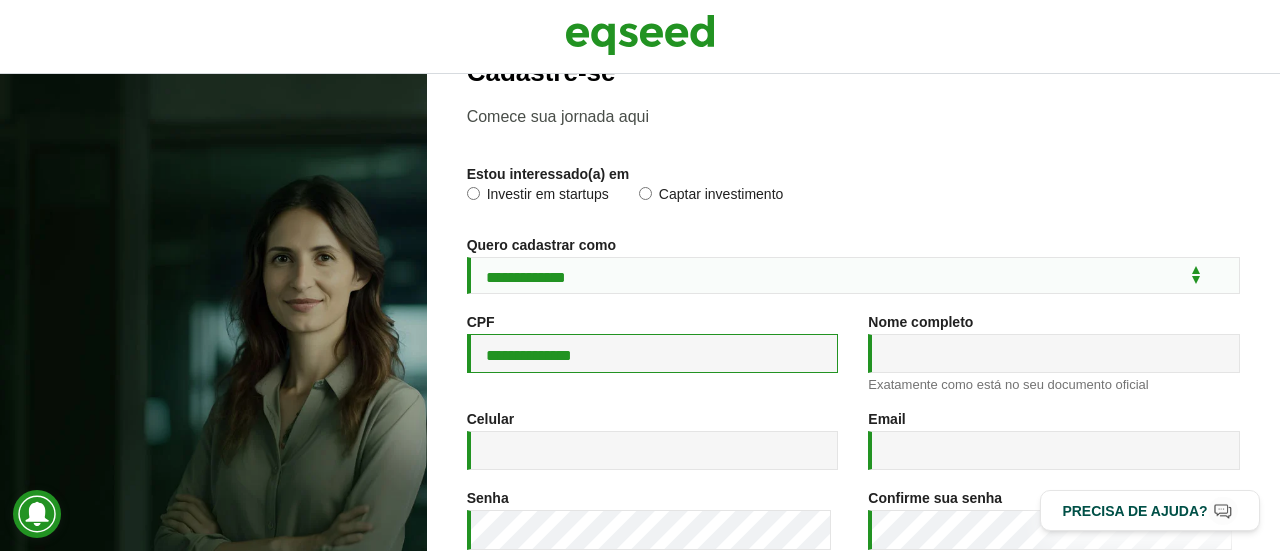 type on "**********" 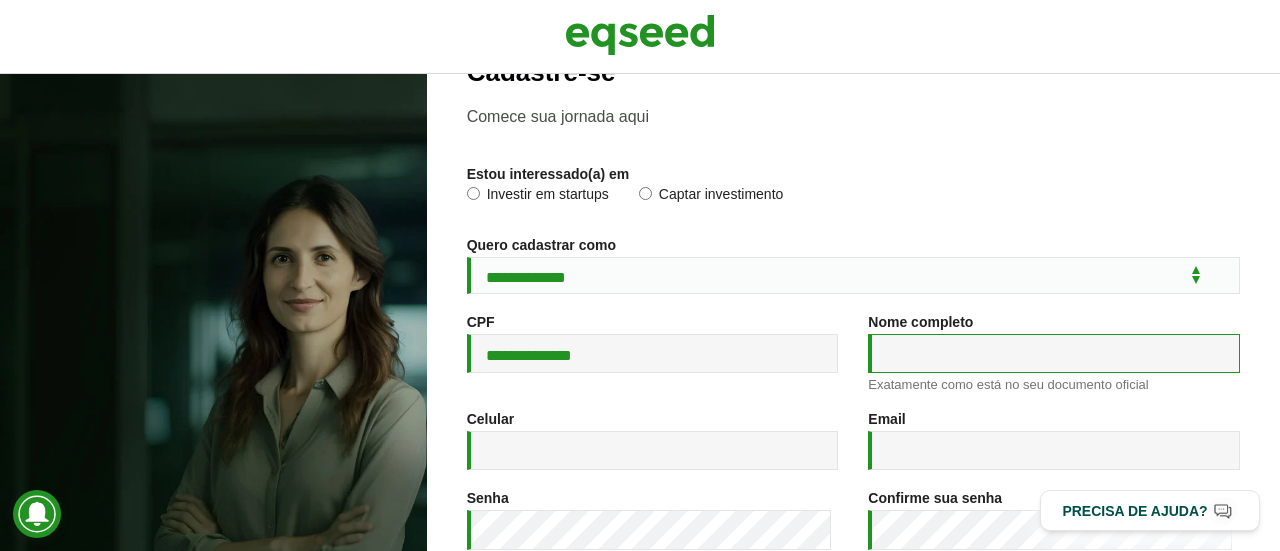 click on "Nome completo  *" at bounding box center [1054, 353] 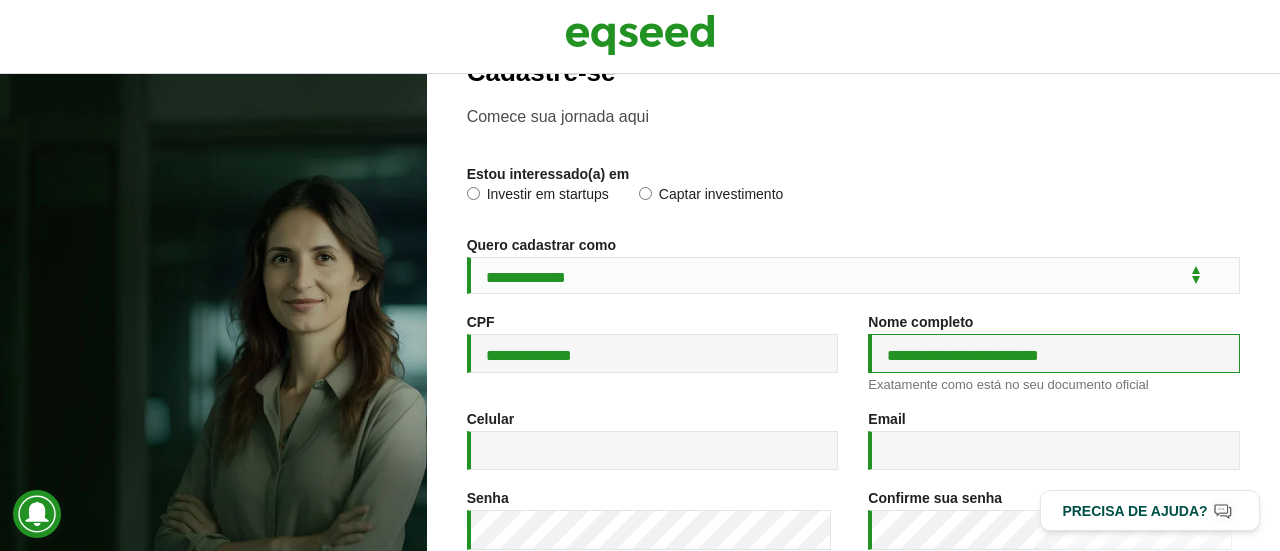 scroll, scrollTop: 162, scrollLeft: 0, axis: vertical 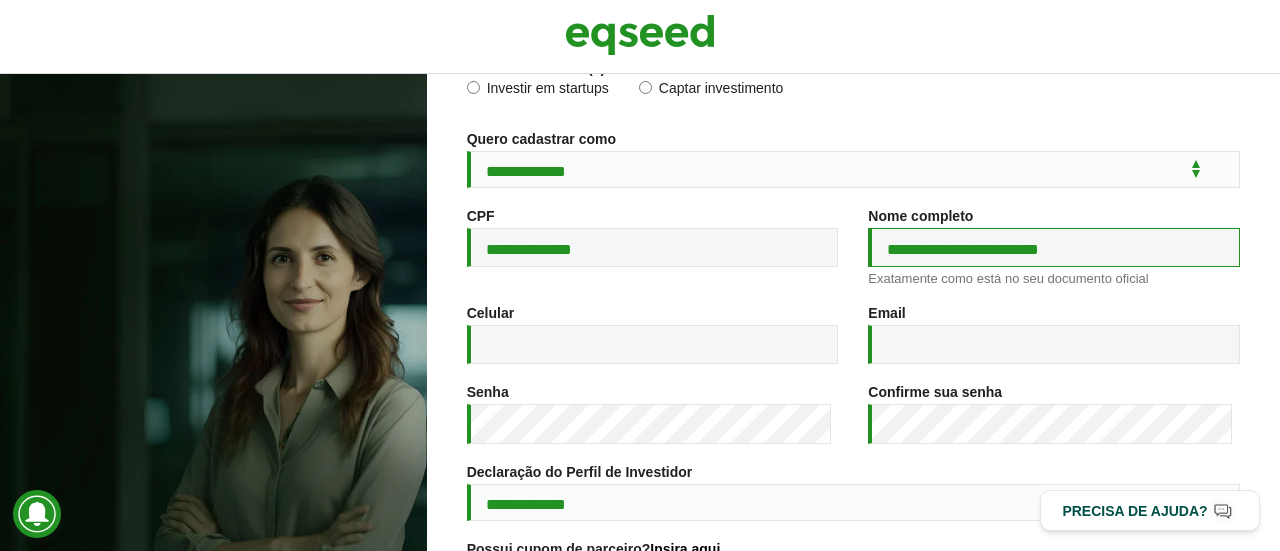 type on "**********" 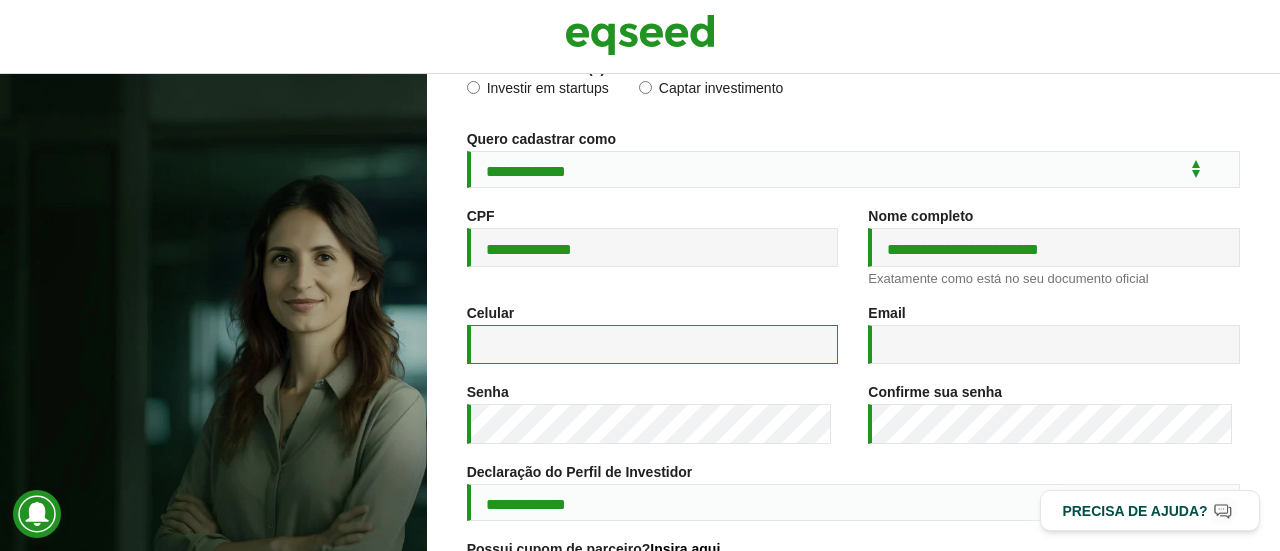 click on "Celular  *" at bounding box center [653, 344] 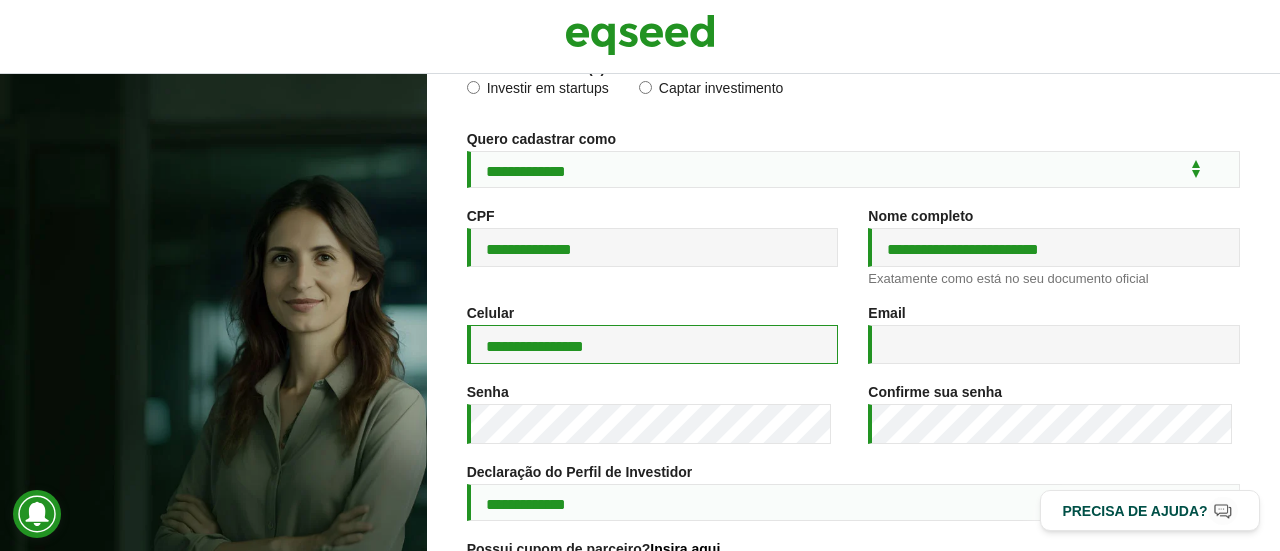 scroll, scrollTop: 170, scrollLeft: 0, axis: vertical 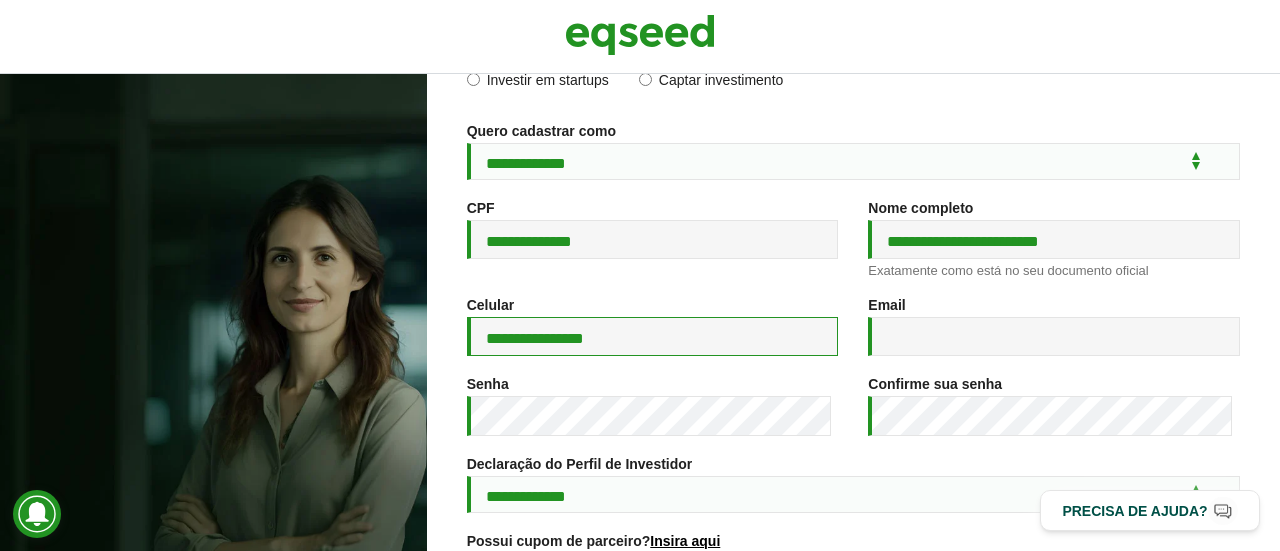 type on "**********" 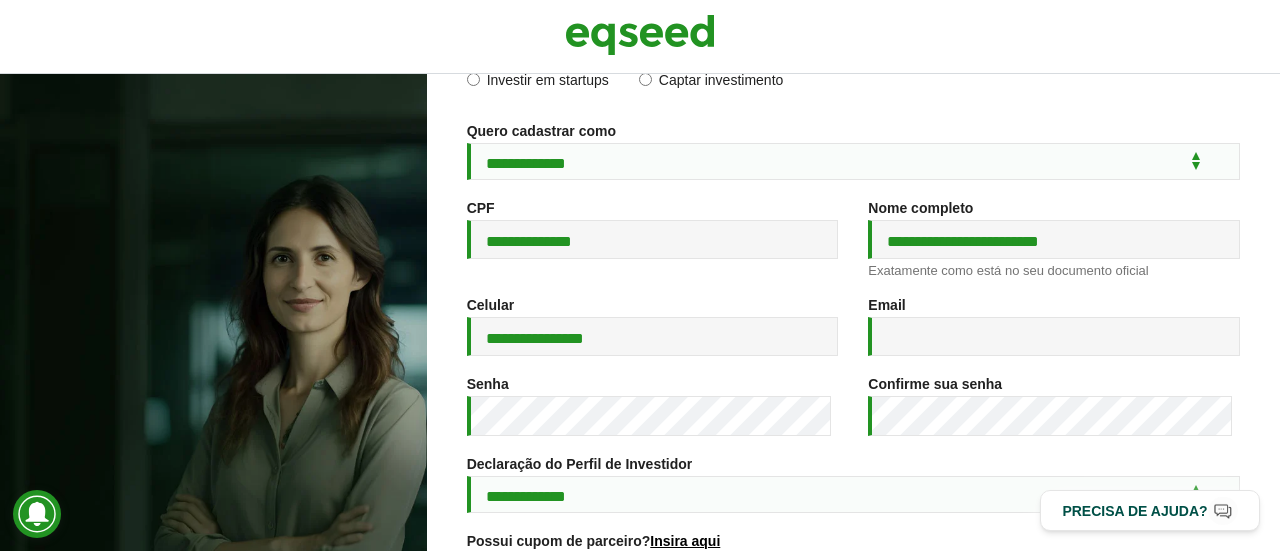 click on "Email  *
Um endereço de e-mail válido. Todos os e-mails do sistema são enviados para este endereço. O endereço de e-mail não é visível para o público e será usado apenas se você precisar recuperar a sua senha ou desejar receber notícias ou notificações por e-mail." at bounding box center (1054, 248) 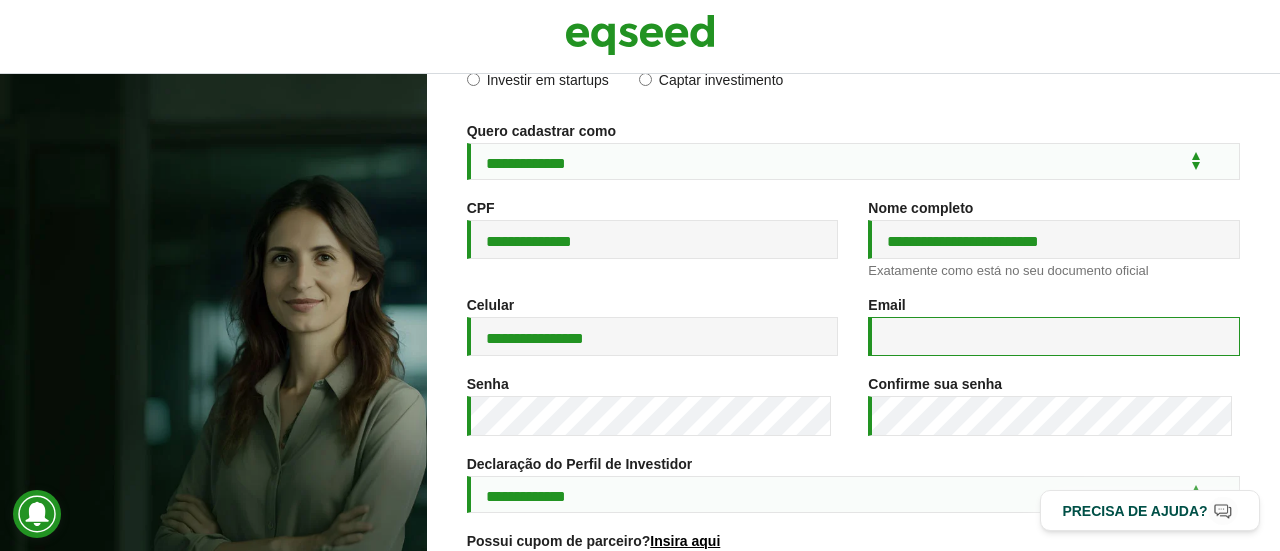 click on "Email  *" at bounding box center (1054, 336) 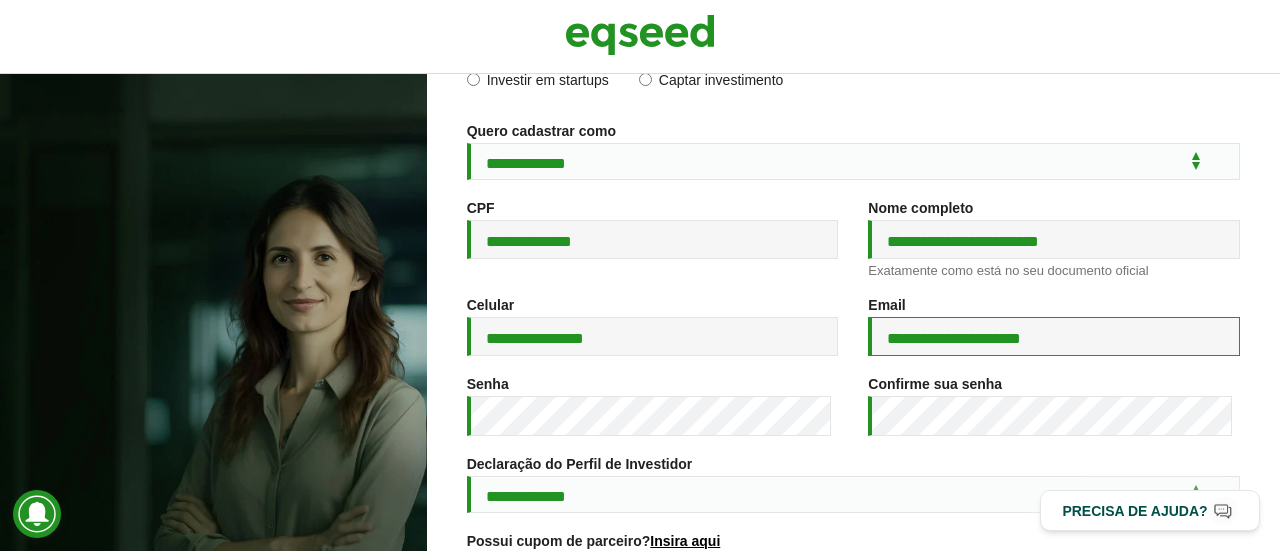 type on "**********" 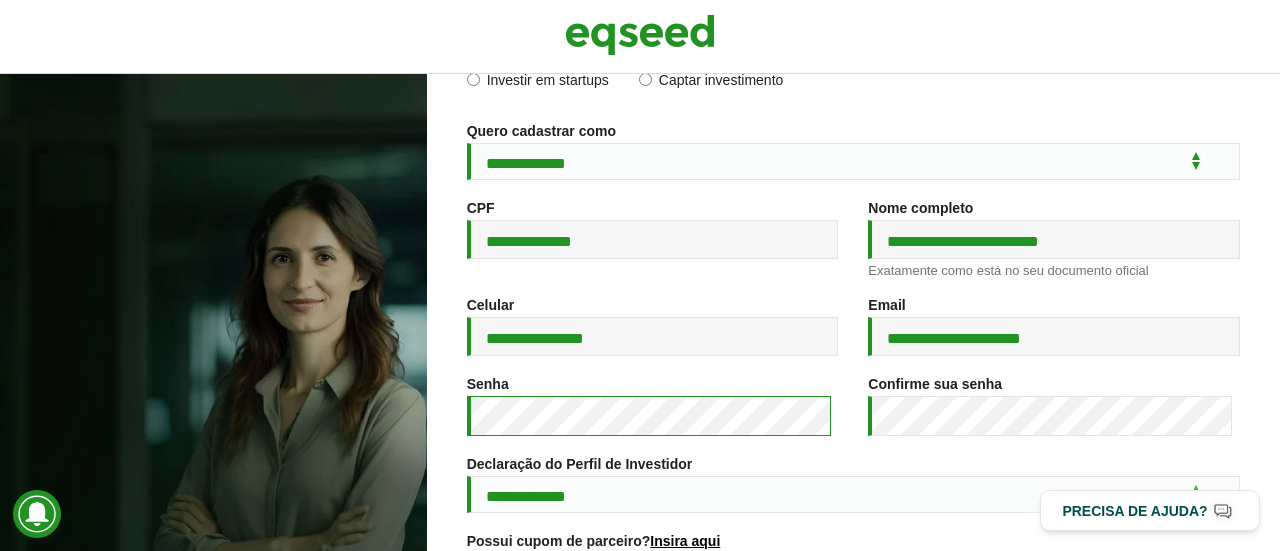 scroll, scrollTop: 468, scrollLeft: 0, axis: vertical 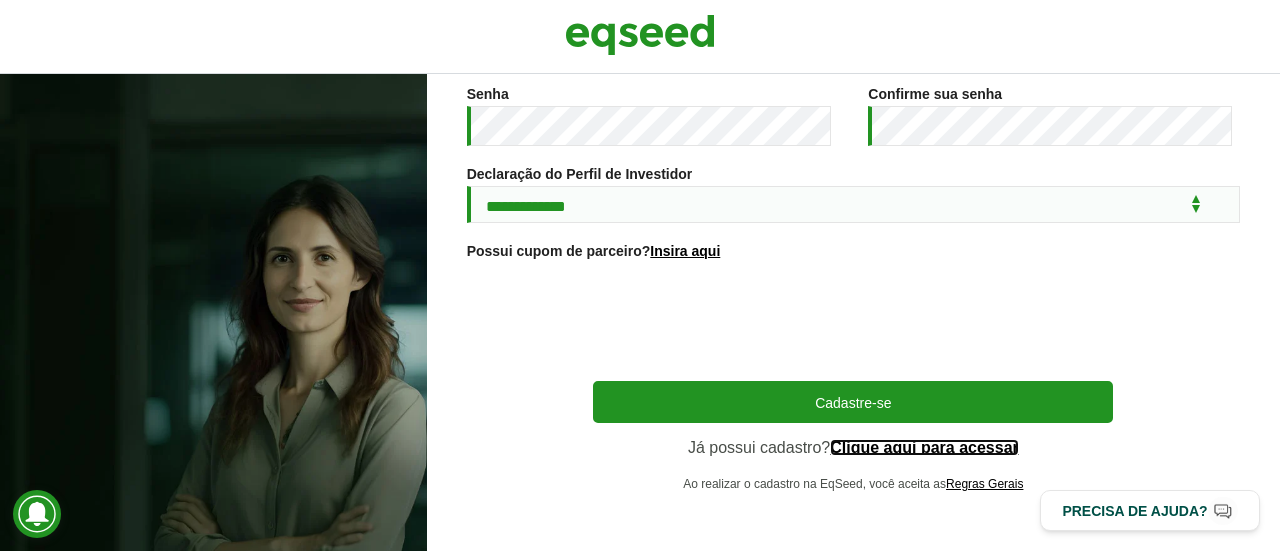 click on "Clique aqui para acessar" at bounding box center [924, 448] 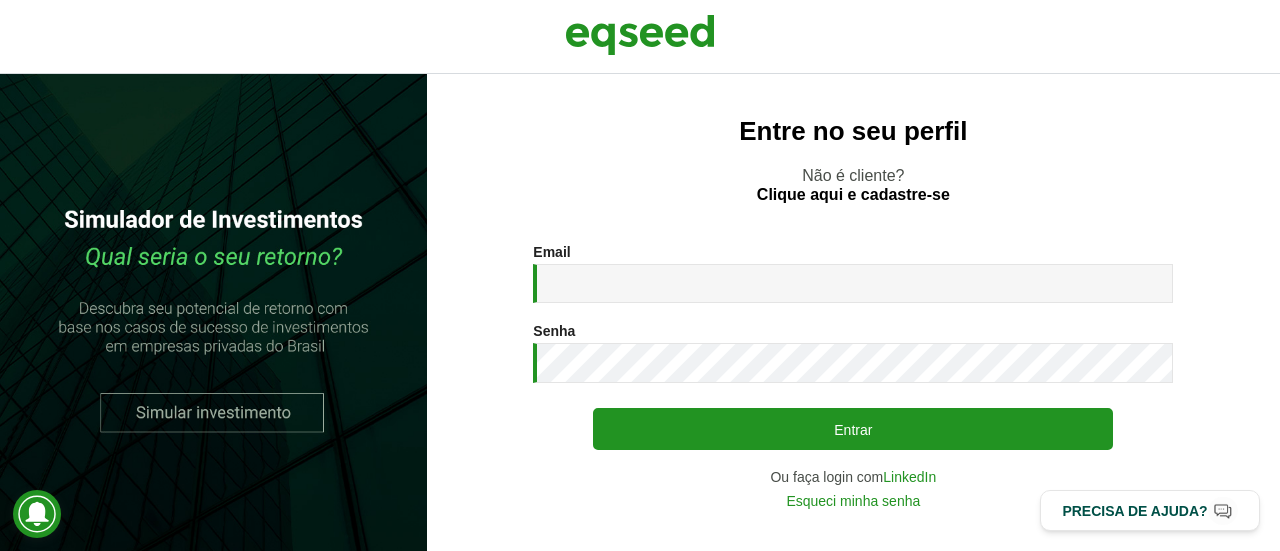 scroll, scrollTop: 0, scrollLeft: 0, axis: both 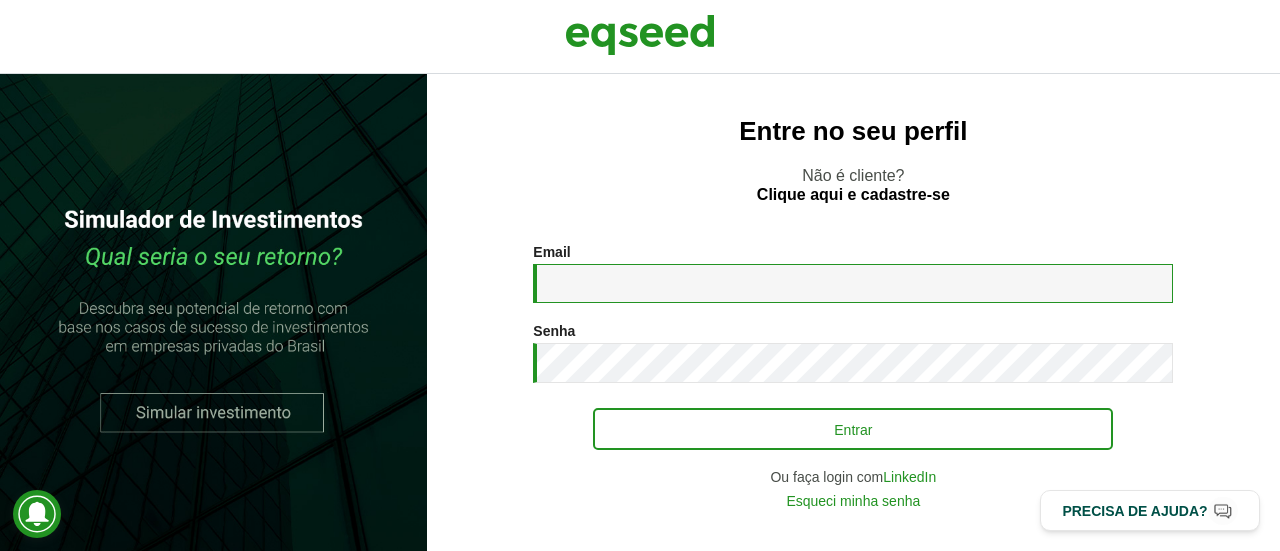 type on "**********" 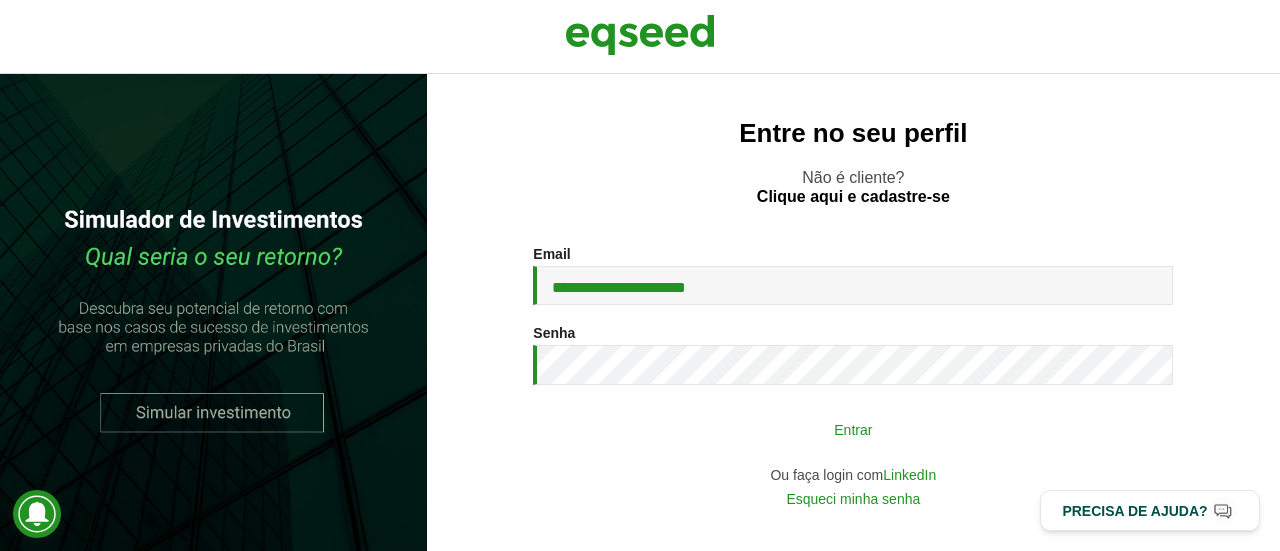 click on "Entrar" at bounding box center (853, 429) 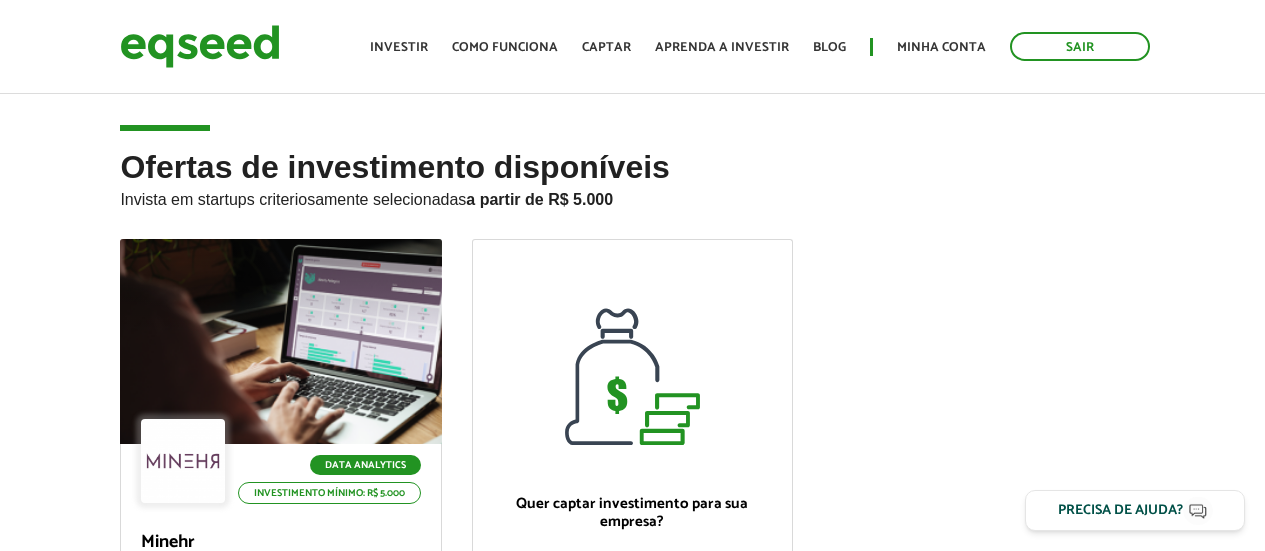scroll, scrollTop: 0, scrollLeft: 0, axis: both 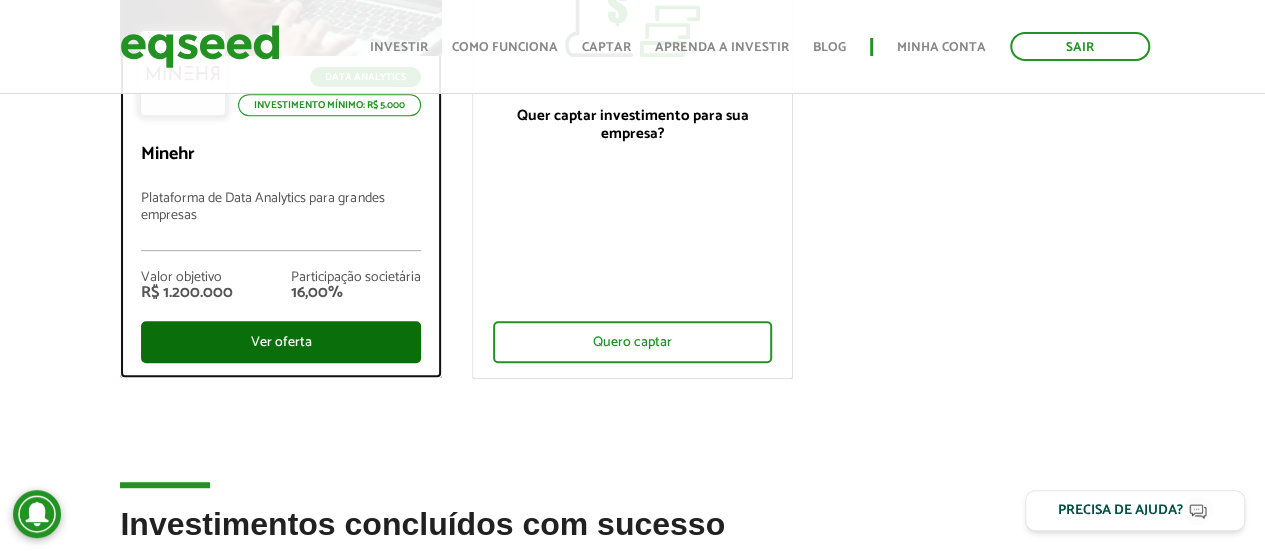 click on "Ver oferta" at bounding box center (280, 342) 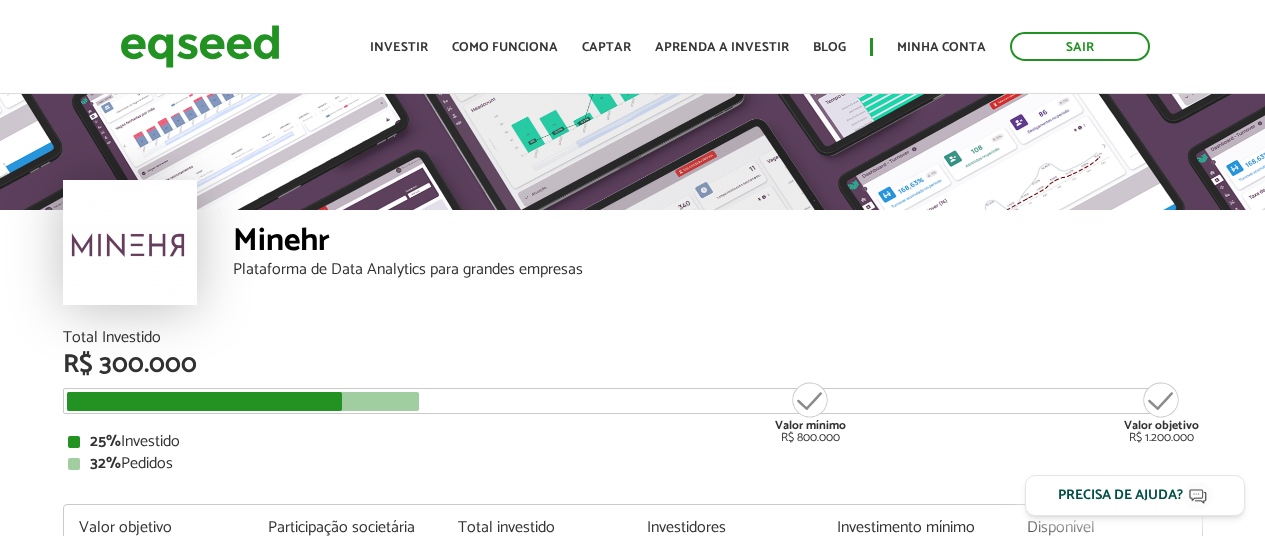 scroll, scrollTop: 0, scrollLeft: 0, axis: both 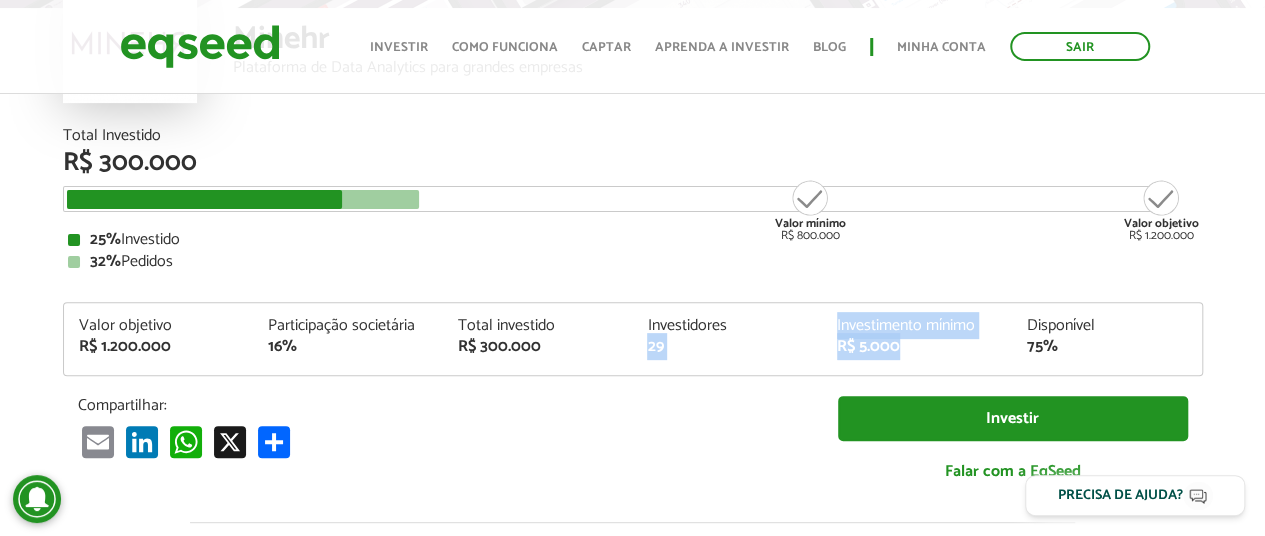 drag, startPoint x: 925, startPoint y: 346, endPoint x: 820, endPoint y: 323, distance: 107.48953 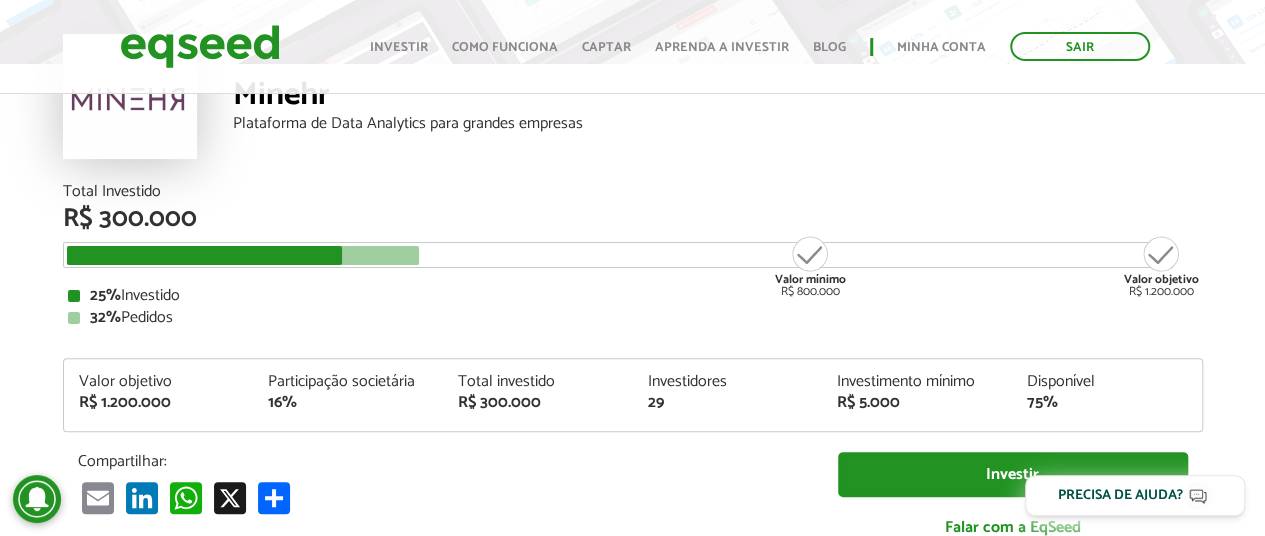 scroll, scrollTop: 0, scrollLeft: 0, axis: both 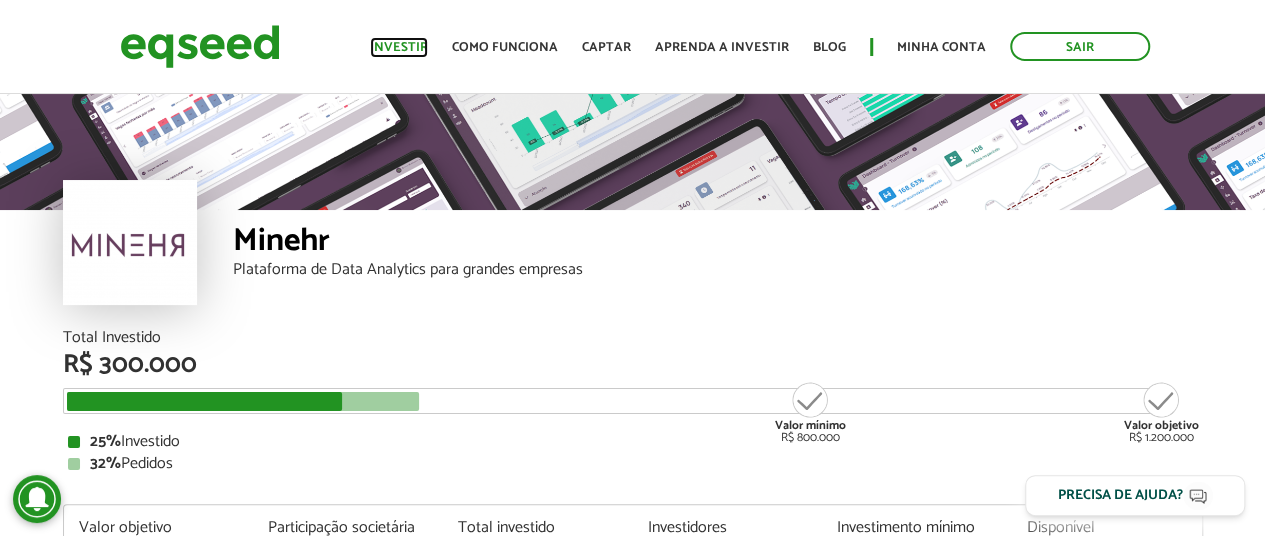 click on "Investir" at bounding box center (399, 47) 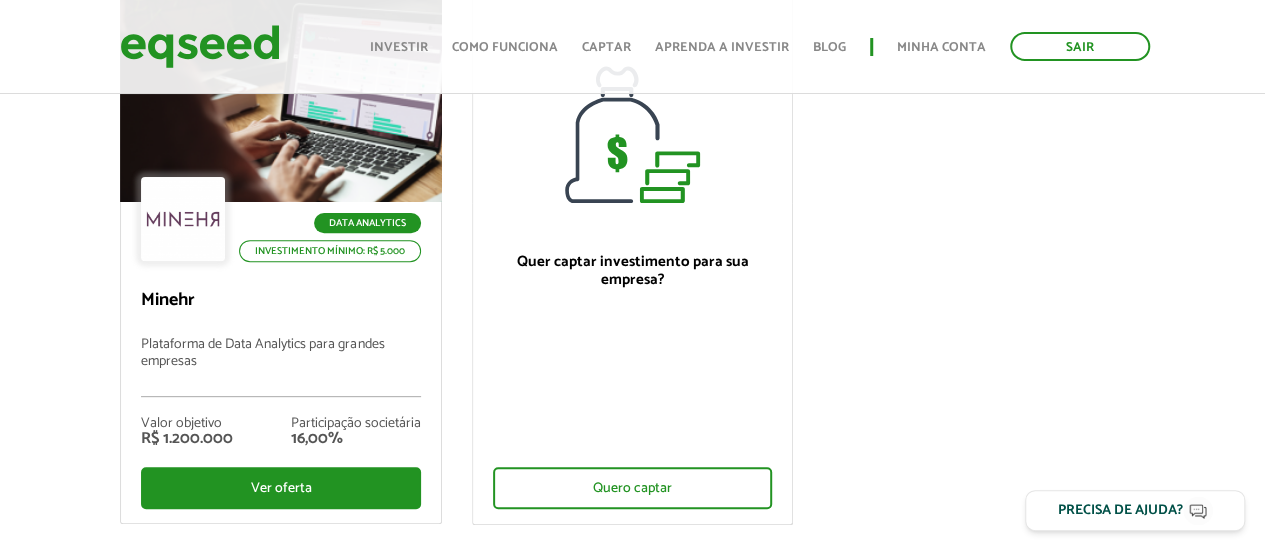 scroll, scrollTop: 242, scrollLeft: 0, axis: vertical 